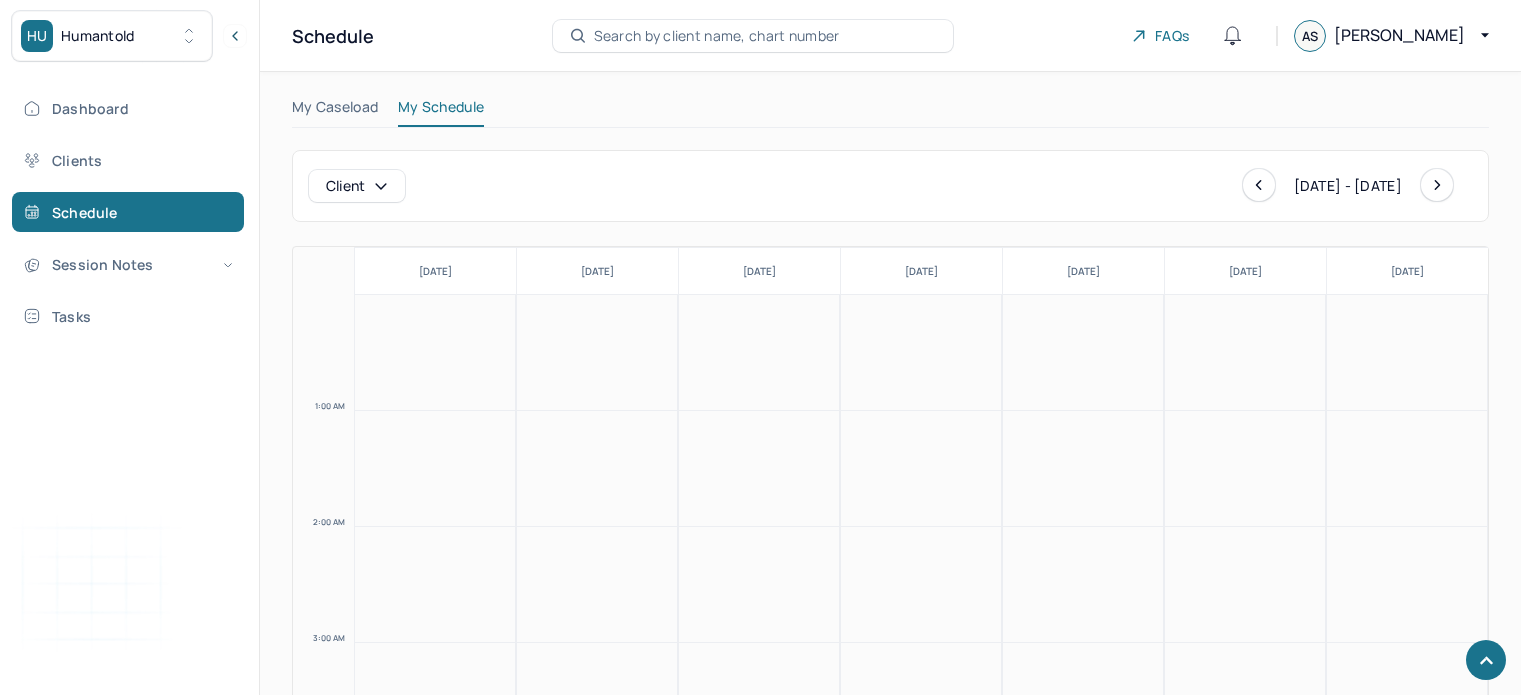 scroll, scrollTop: 580, scrollLeft: 0, axis: vertical 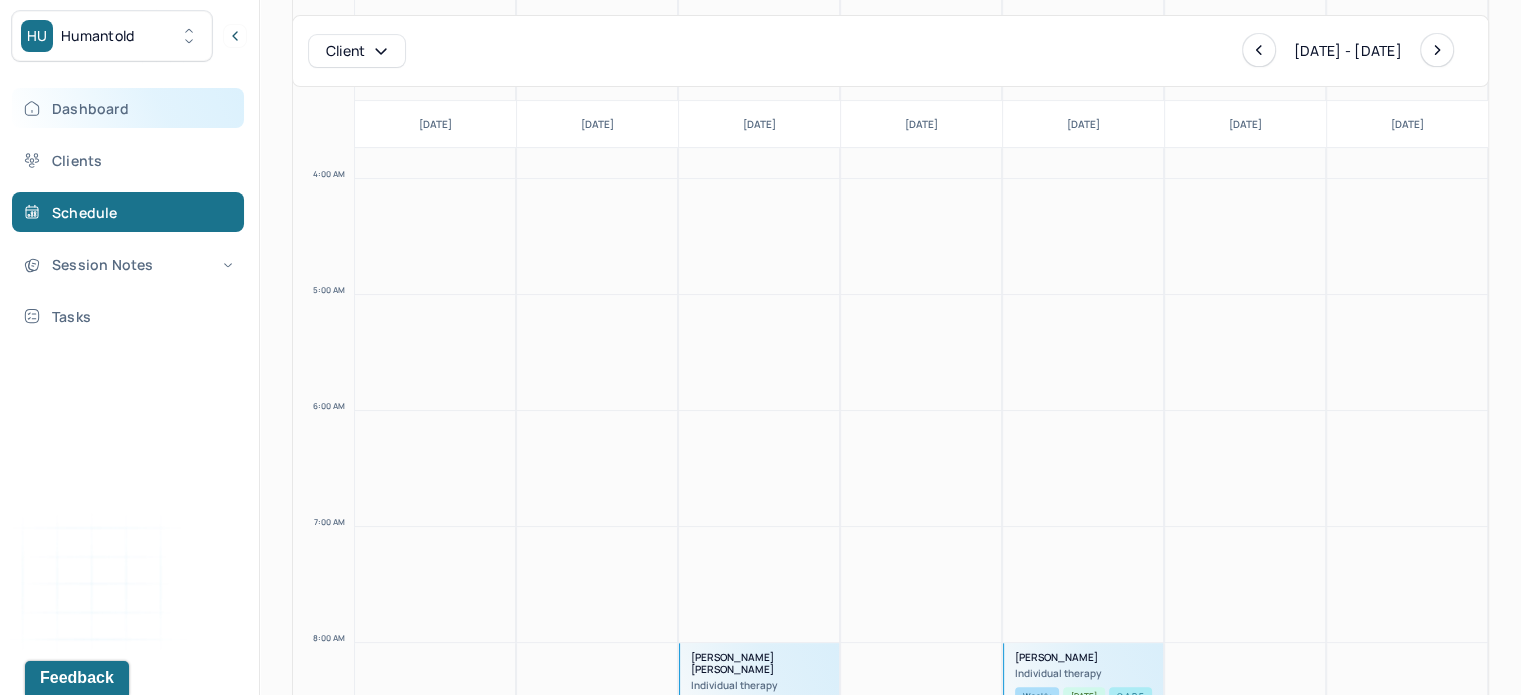 click on "Dashboard" at bounding box center (128, 108) 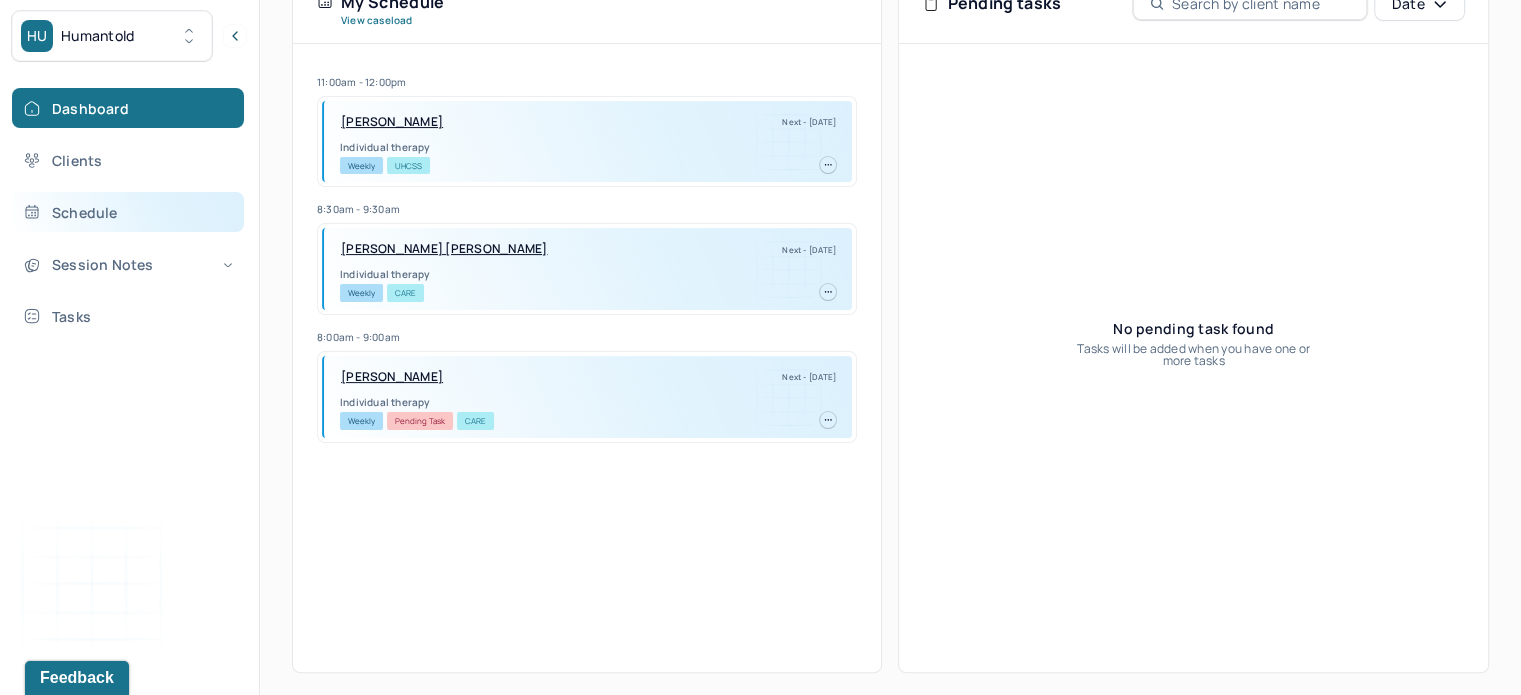 click on "Schedule" at bounding box center (128, 212) 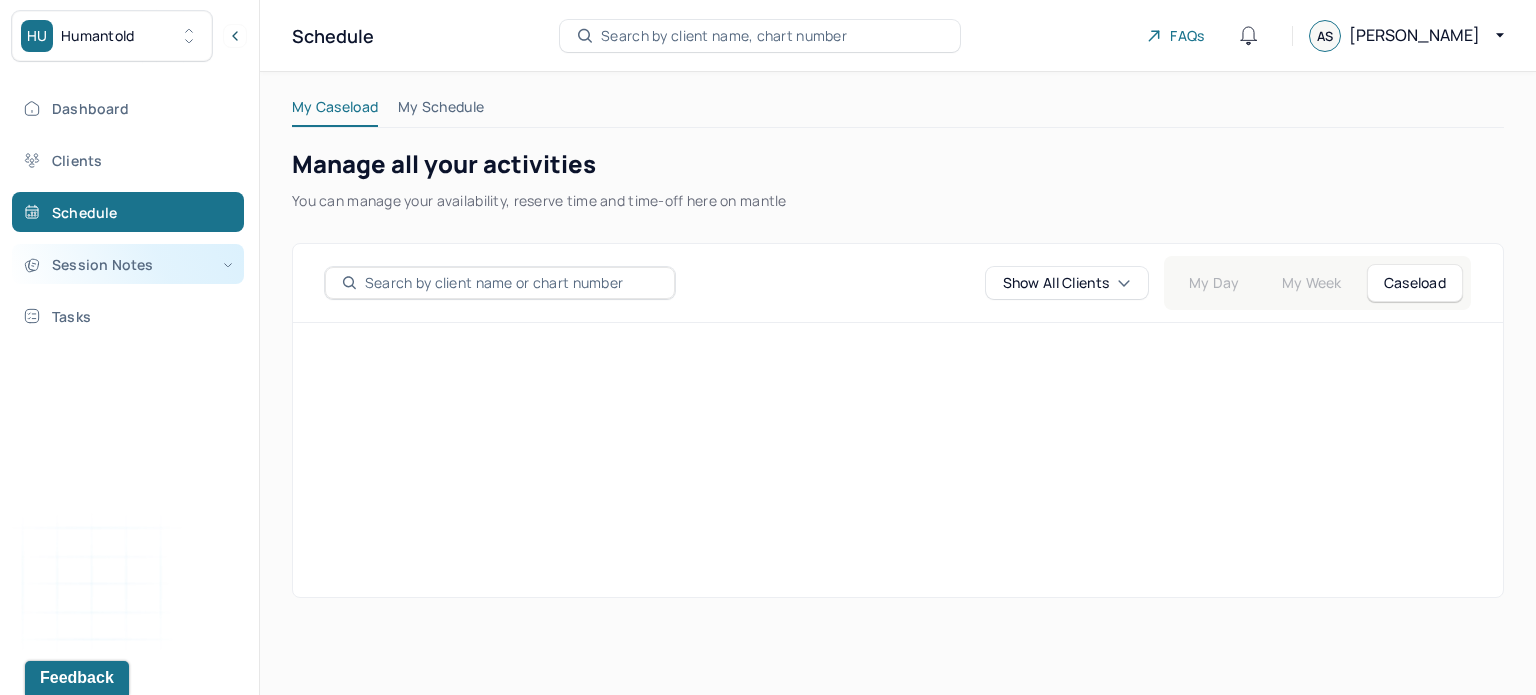 click on "Session Notes" at bounding box center (128, 264) 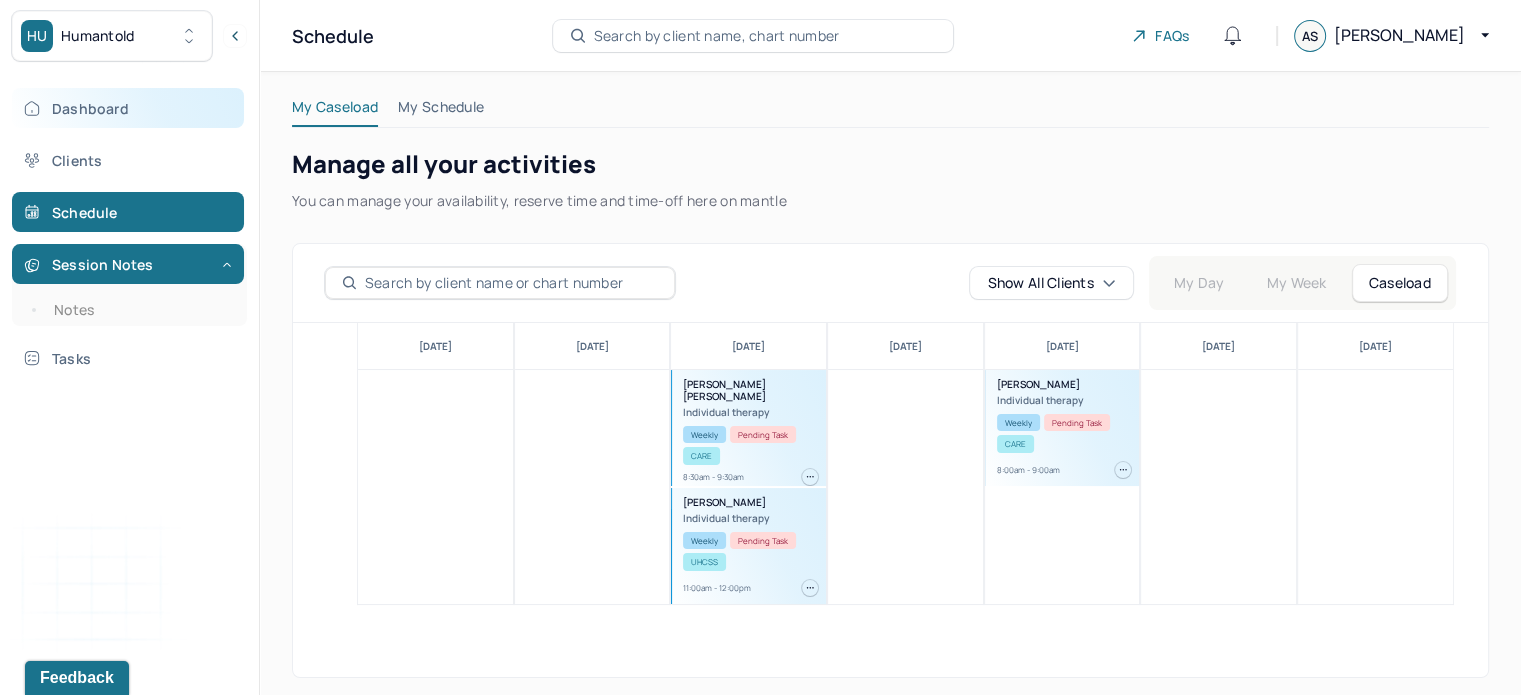 click on "Dashboard" at bounding box center [128, 108] 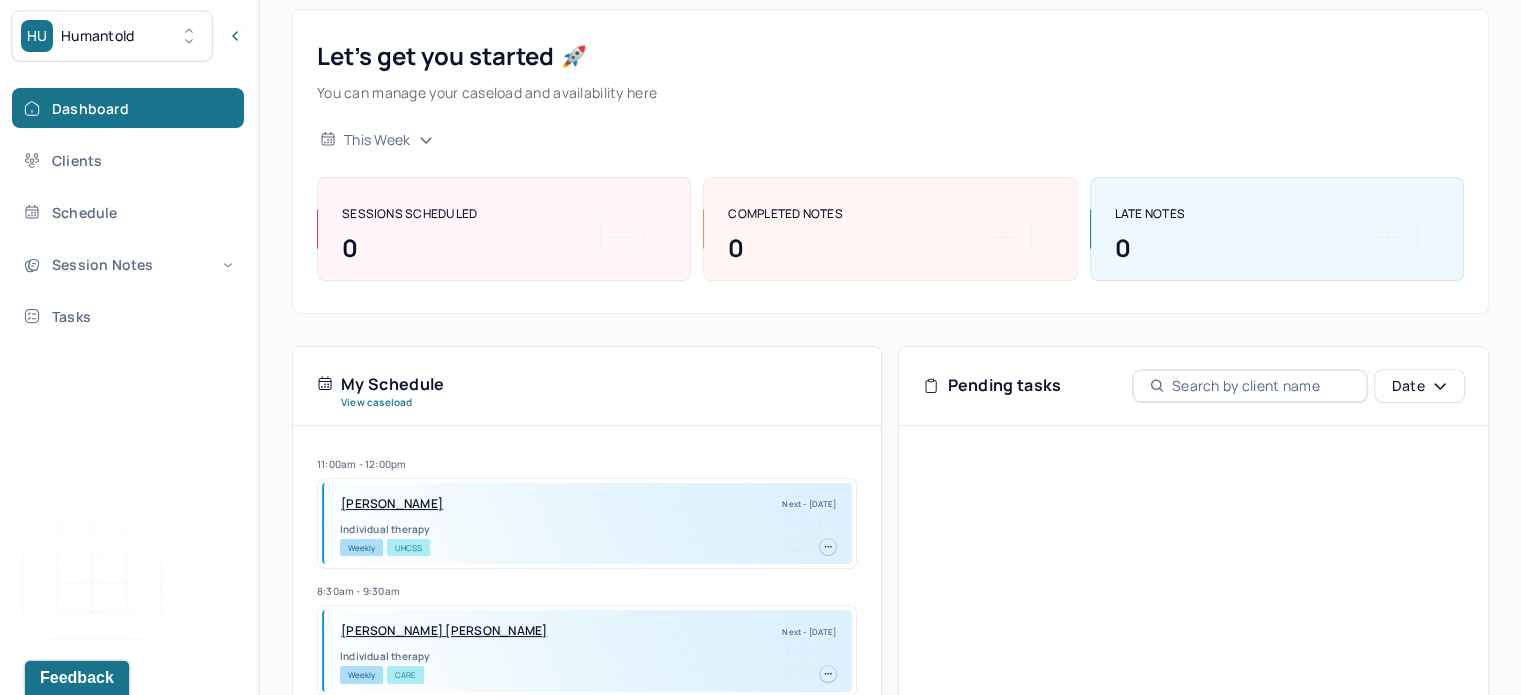scroll, scrollTop: 0, scrollLeft: 0, axis: both 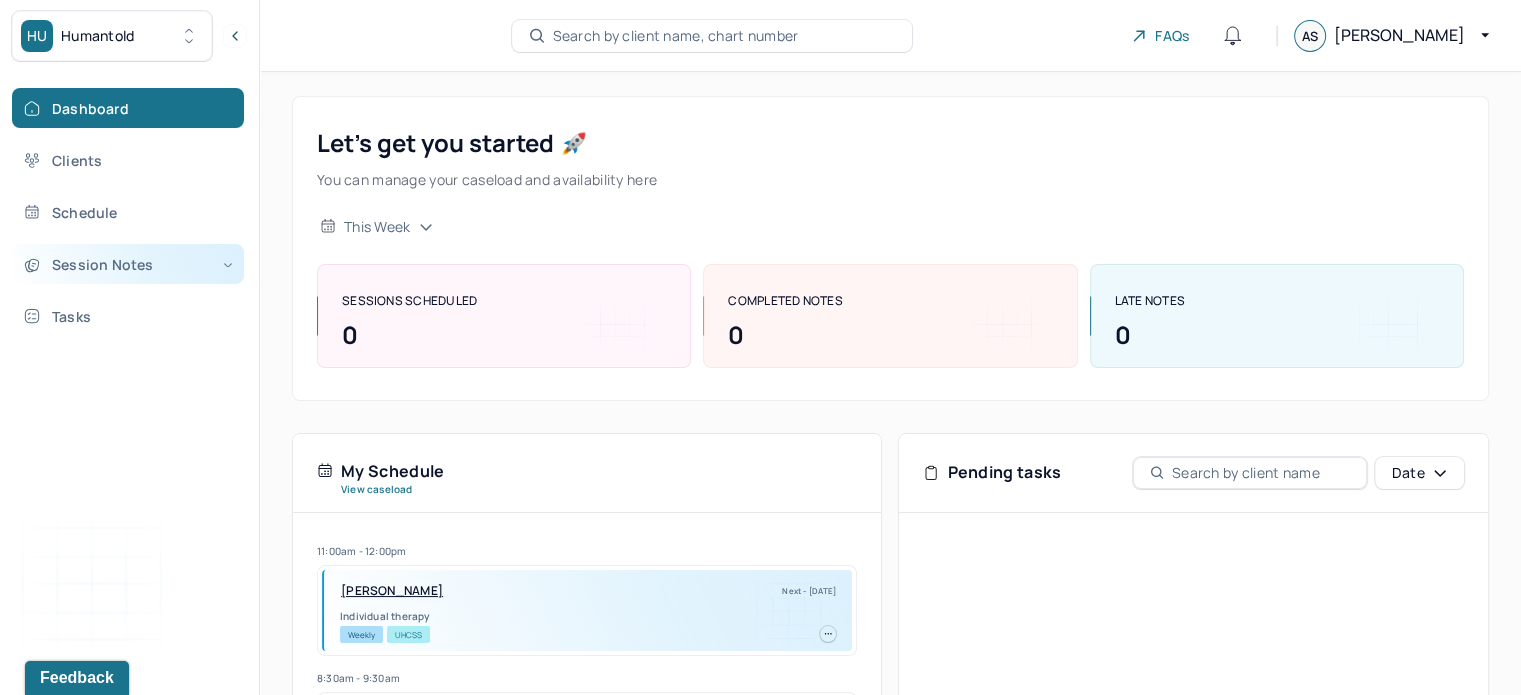 click on "Session Notes" at bounding box center [128, 264] 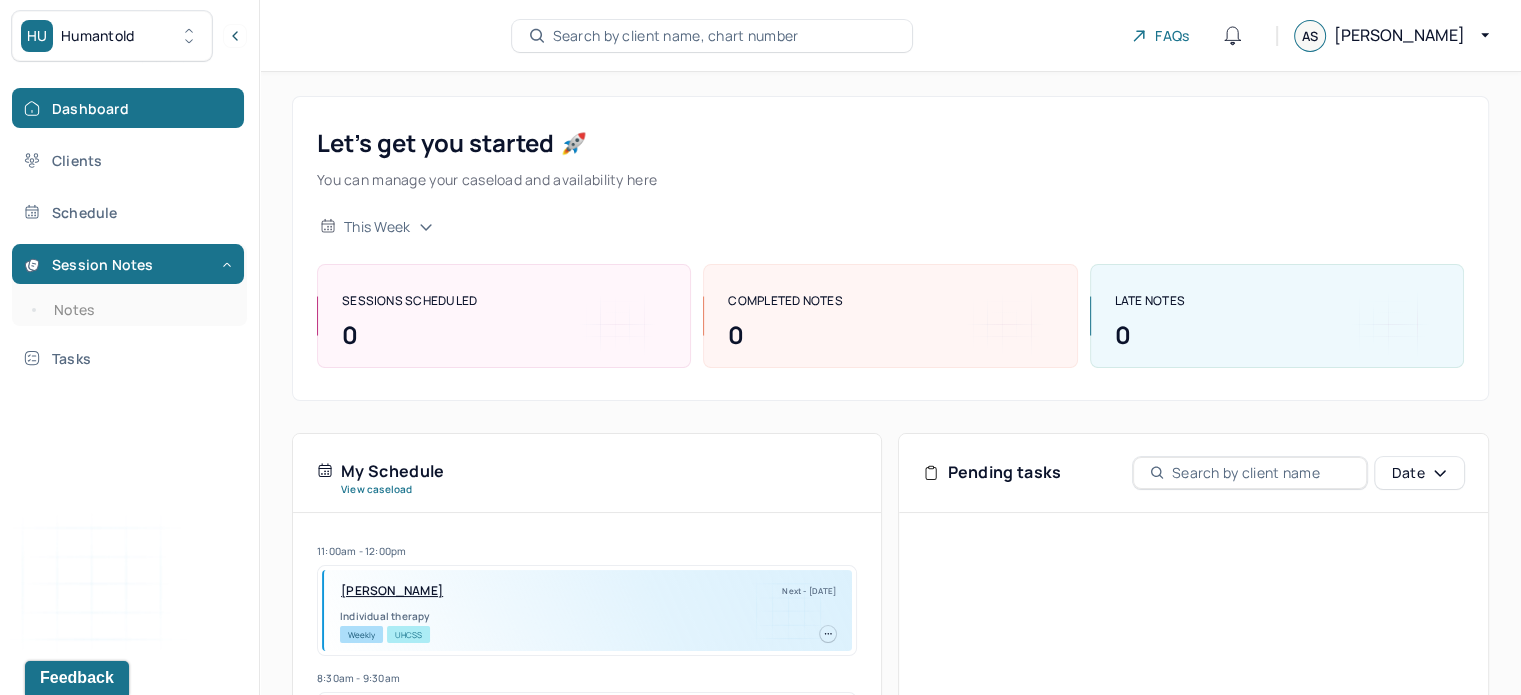 click on "Dashboard Clients Schedule Session Notes Notes Tasks" at bounding box center [129, 233] 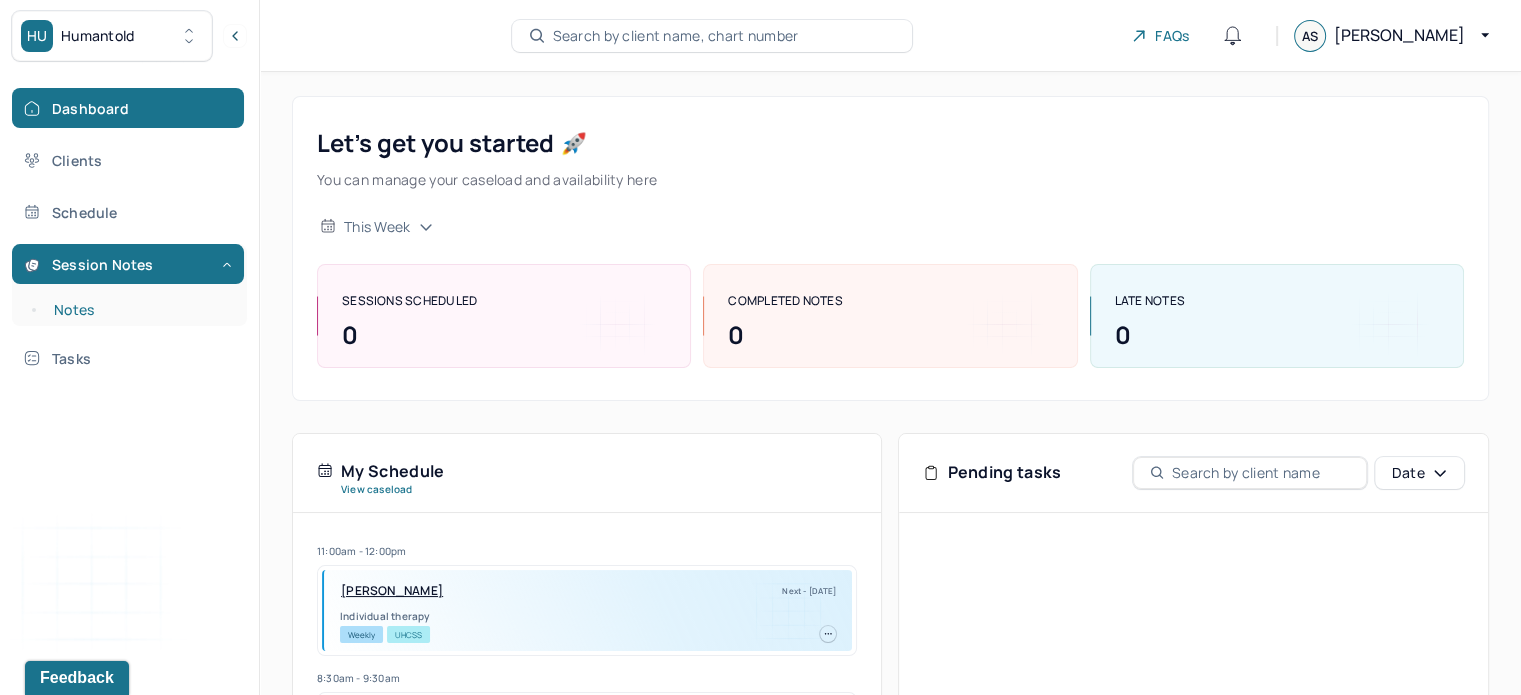 click on "Notes" at bounding box center [139, 310] 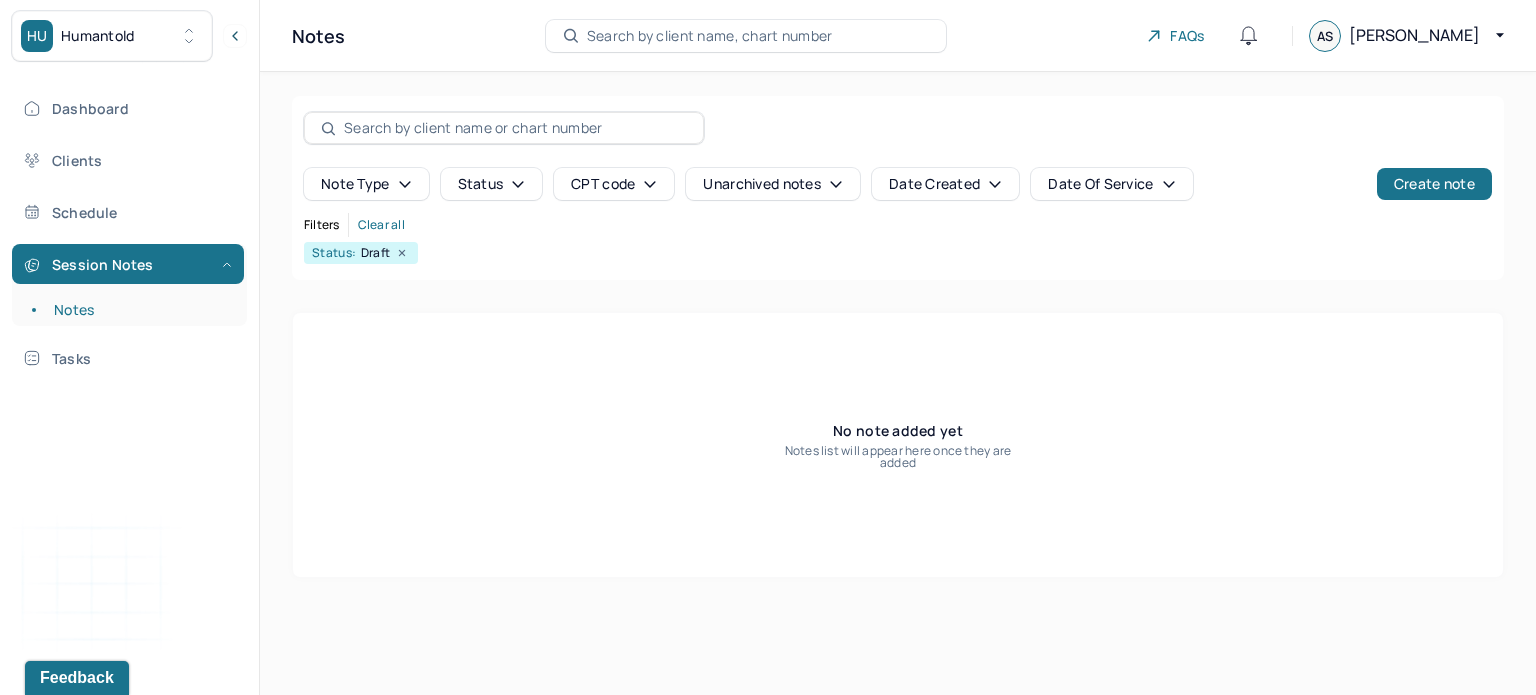 click 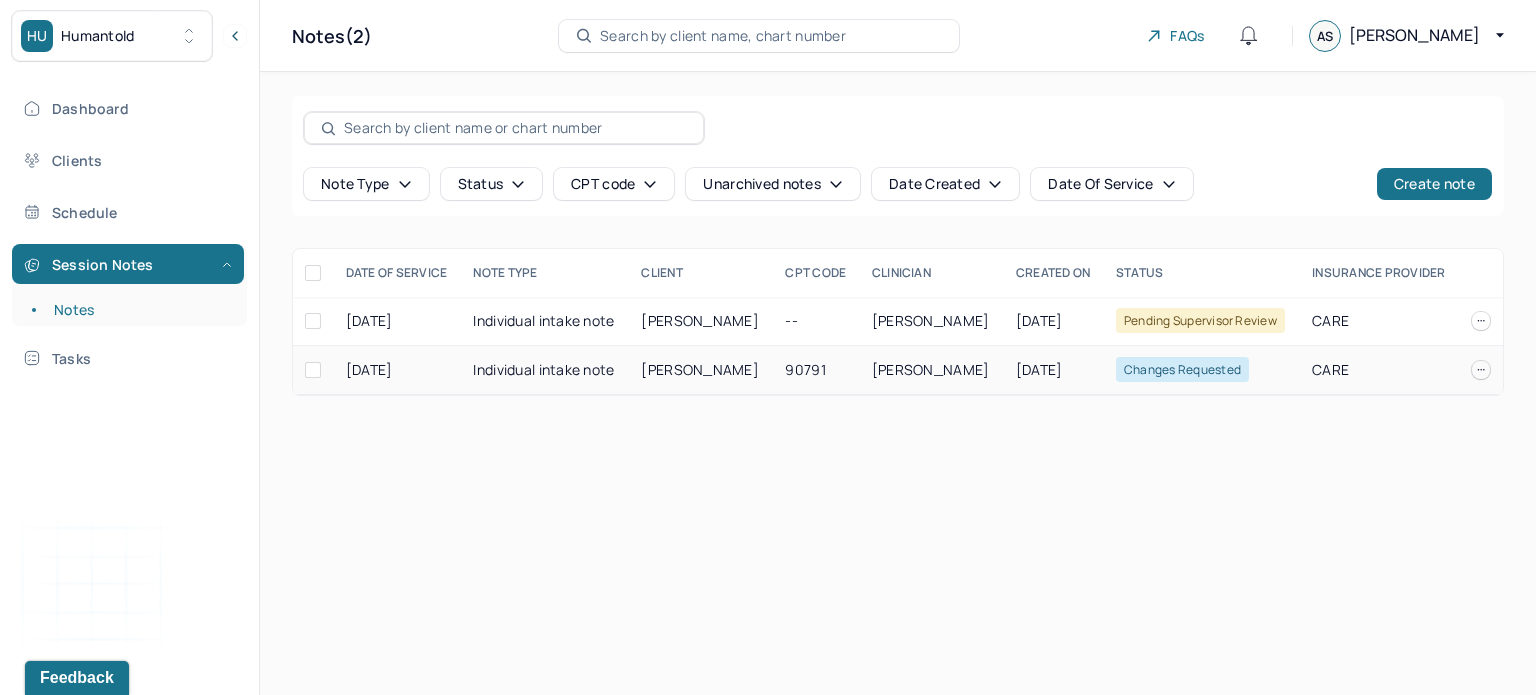 click on "Individual intake note" at bounding box center [545, 370] 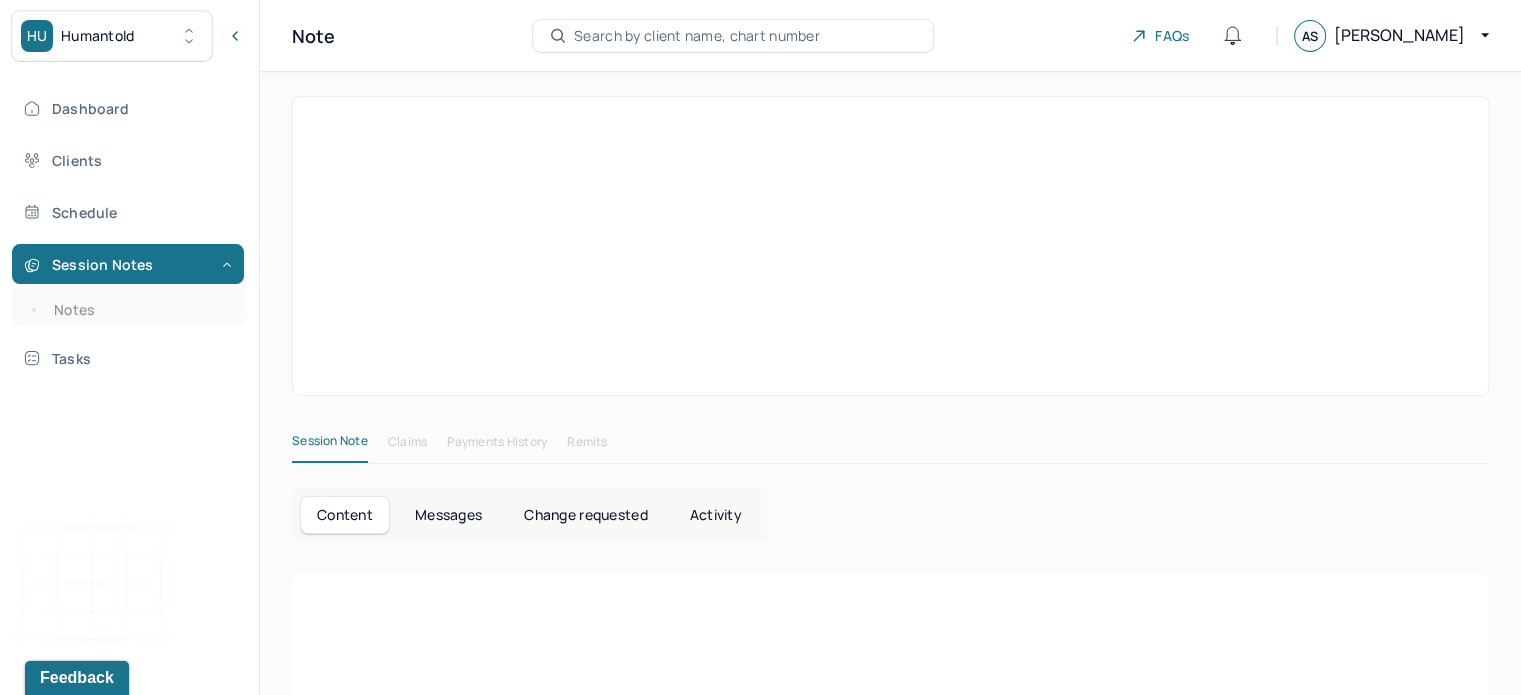 click at bounding box center [598, 304] 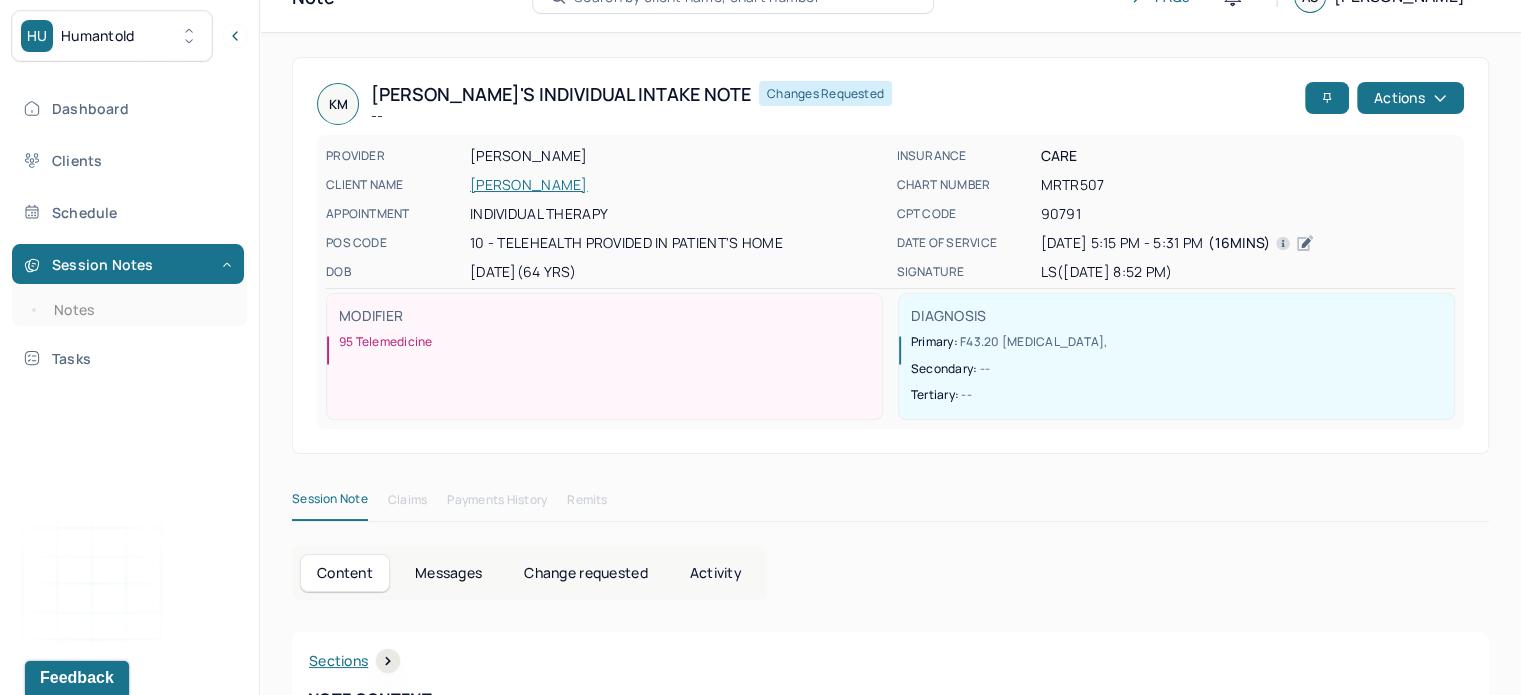 scroll, scrollTop: 0, scrollLeft: 0, axis: both 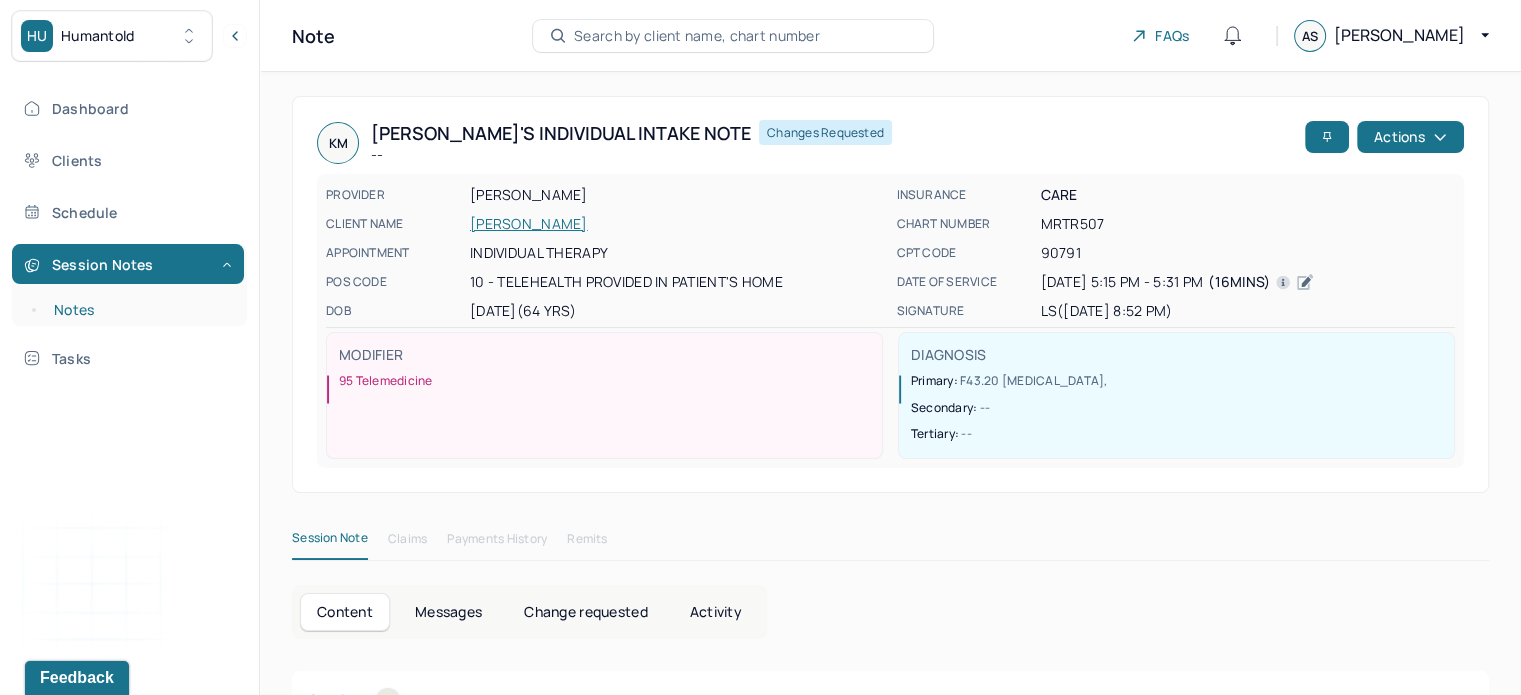 click on "Notes" at bounding box center [139, 310] 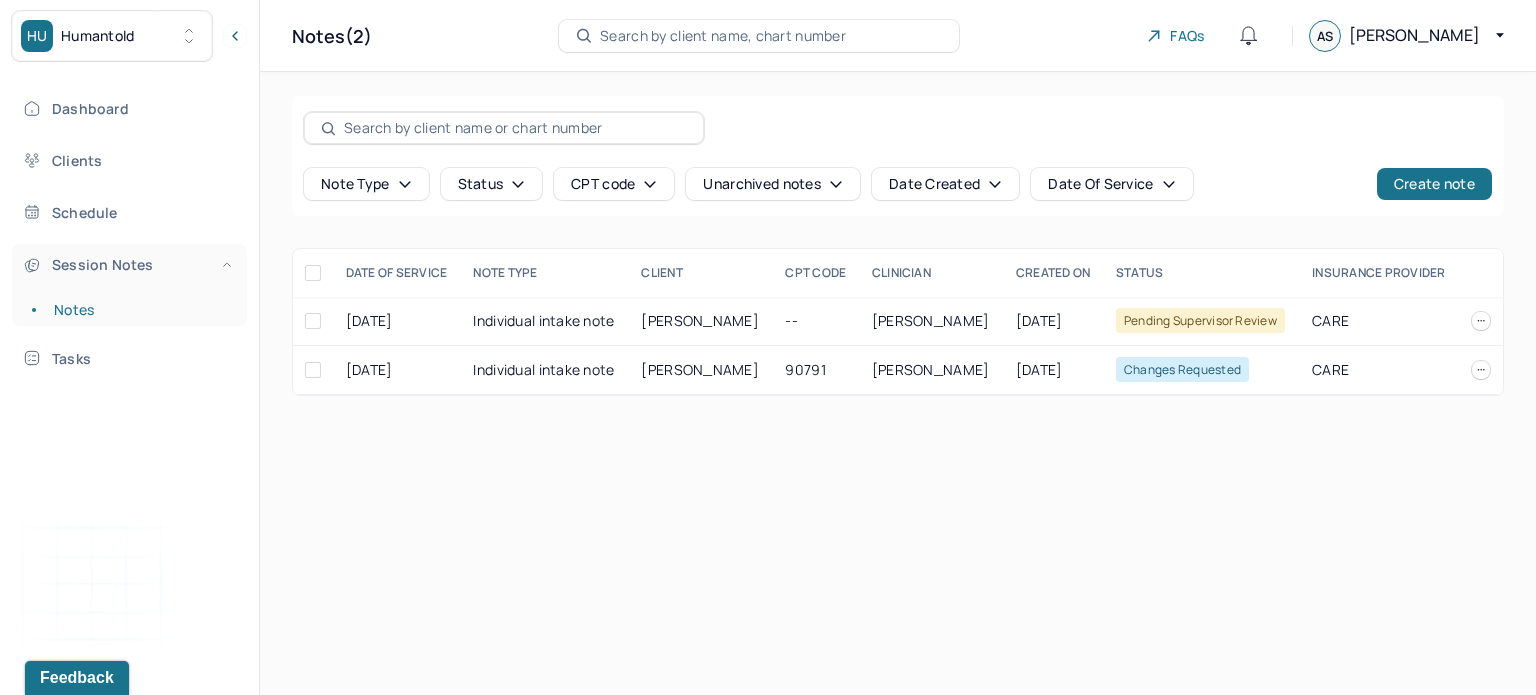 click on "Session Notes" at bounding box center [128, 264] 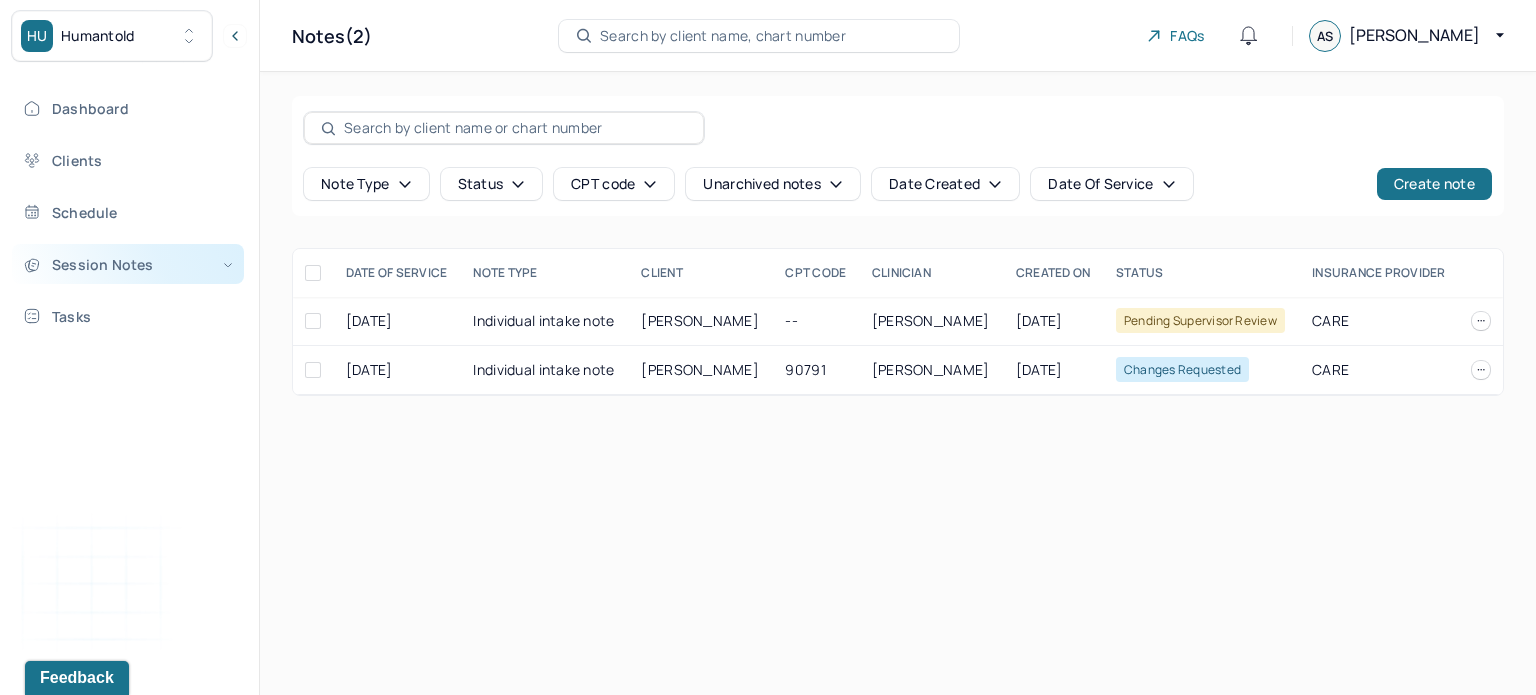 click on "Session Notes" at bounding box center [128, 264] 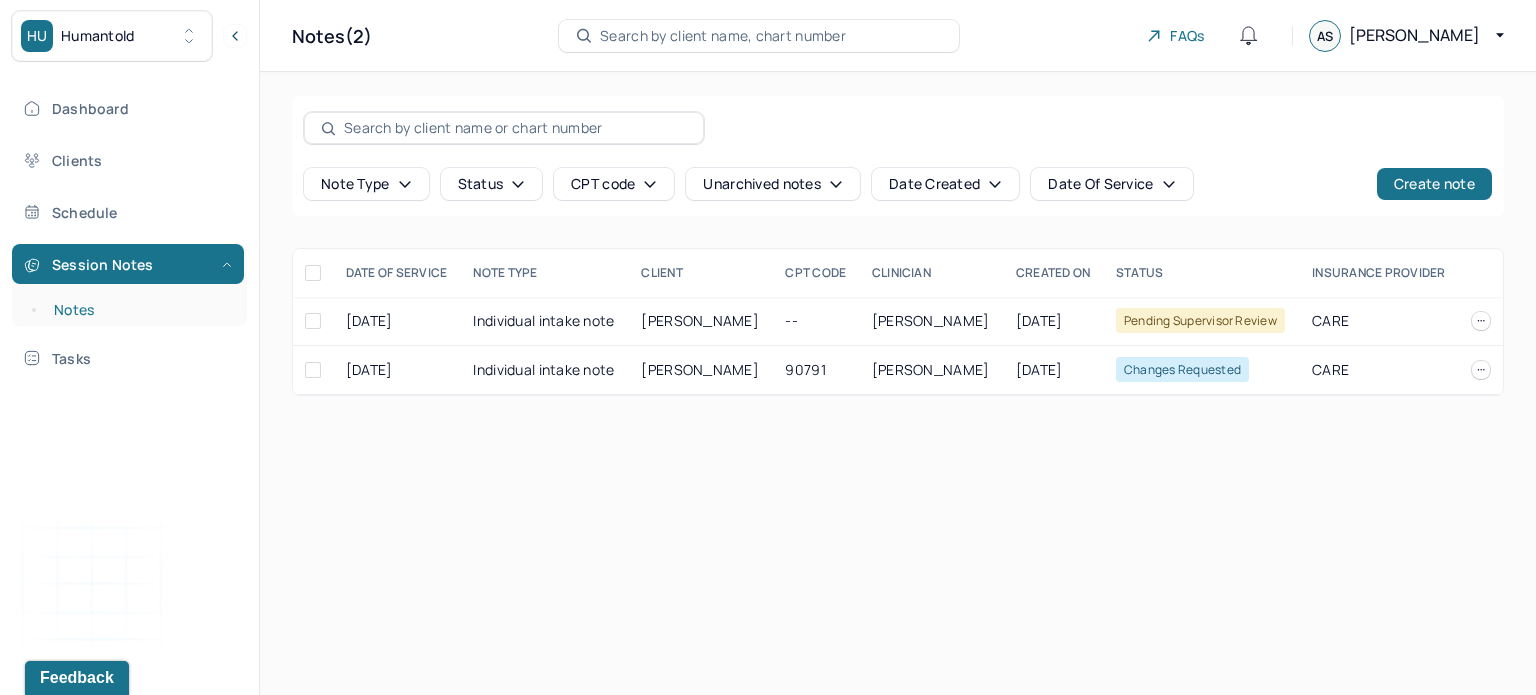 click on "Notes" at bounding box center [139, 310] 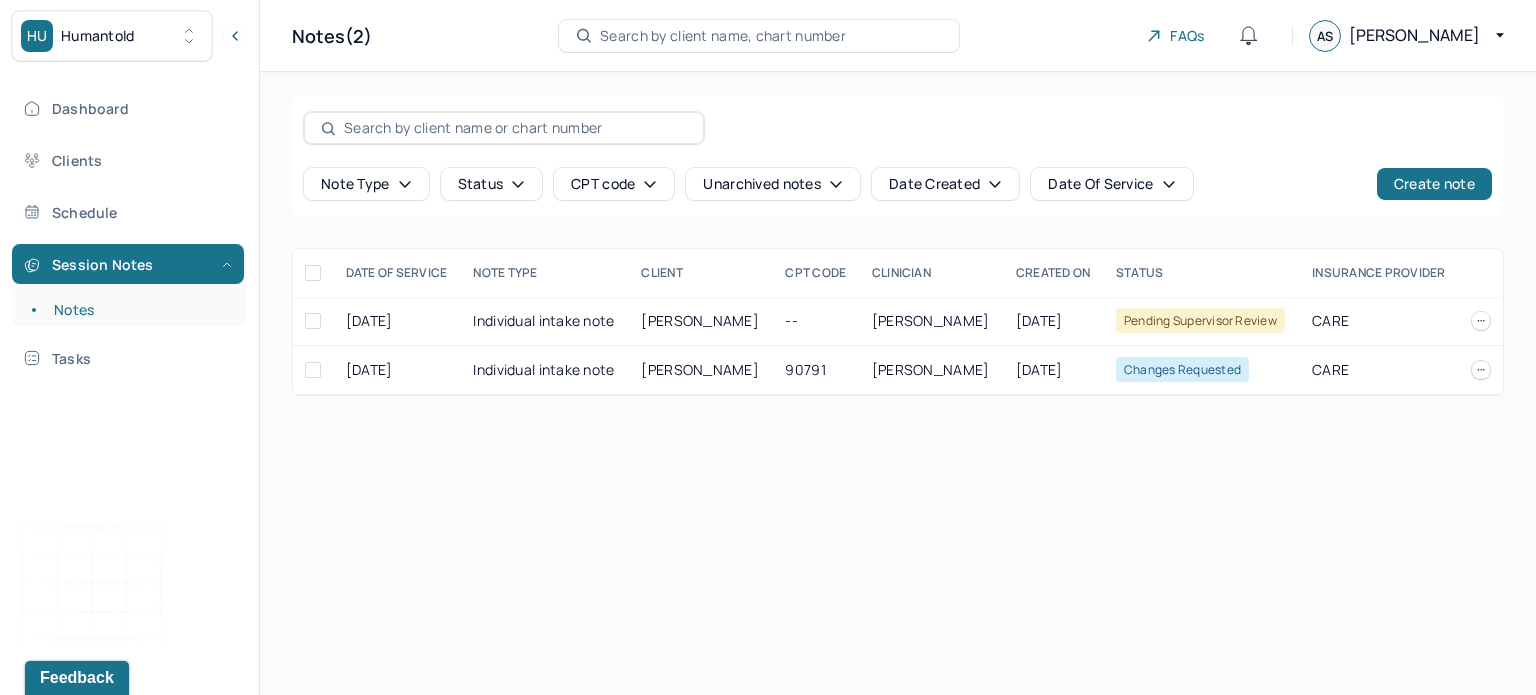click at bounding box center (515, 128) 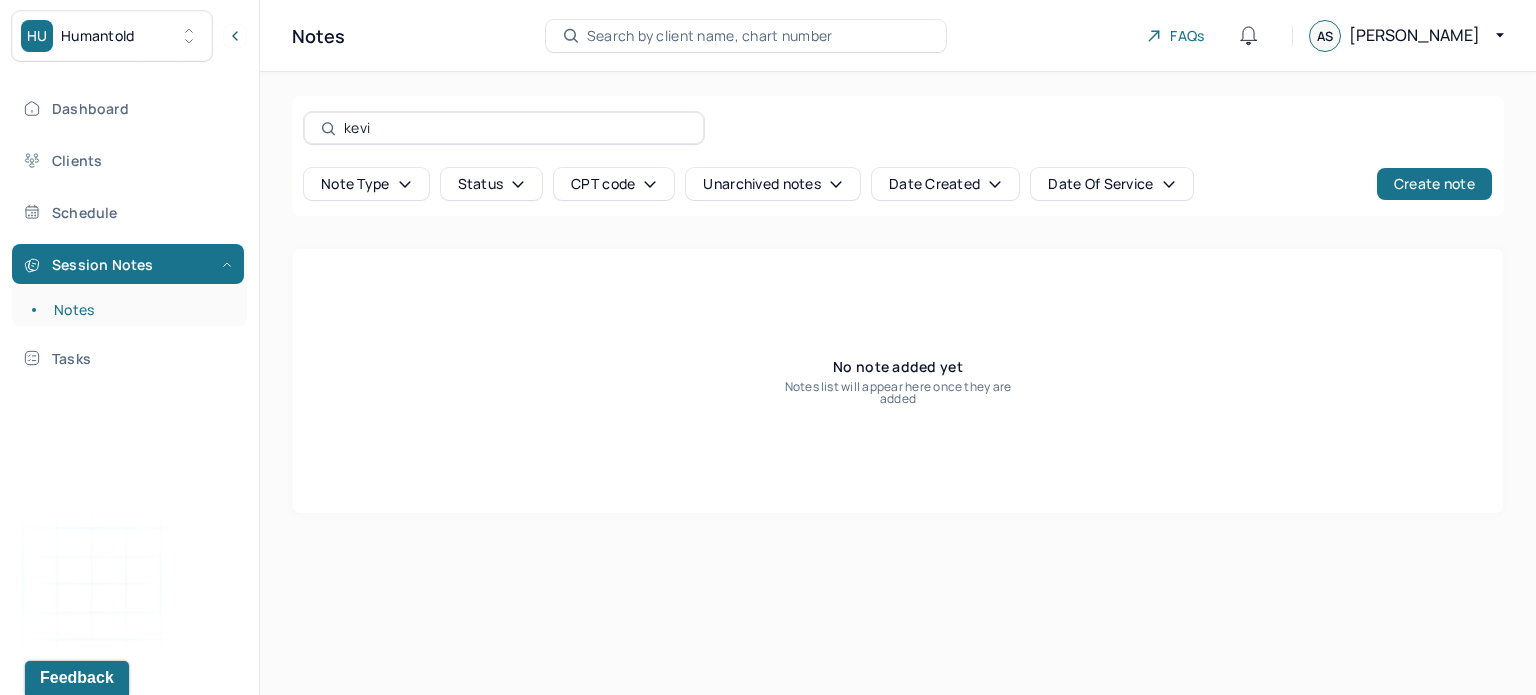 type on "kevi" 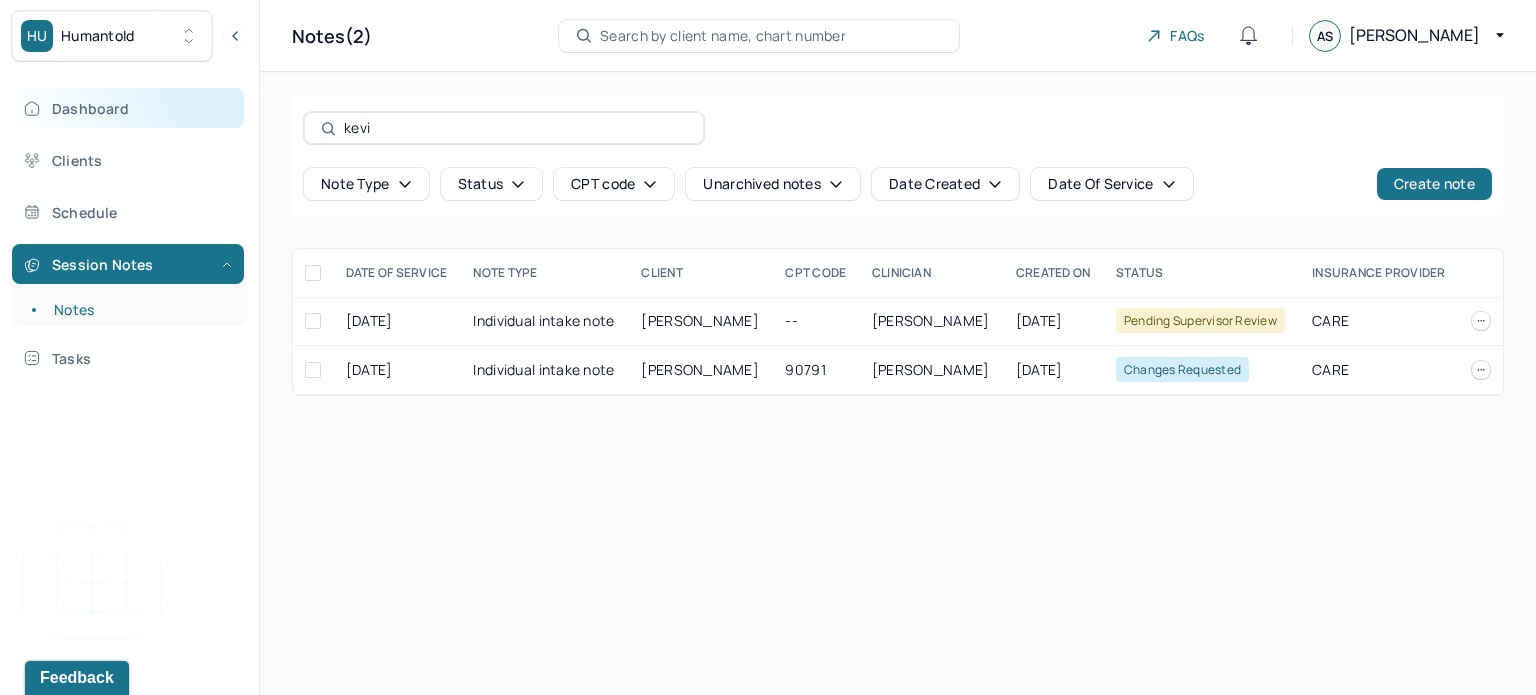click on "Dashboard" at bounding box center [128, 108] 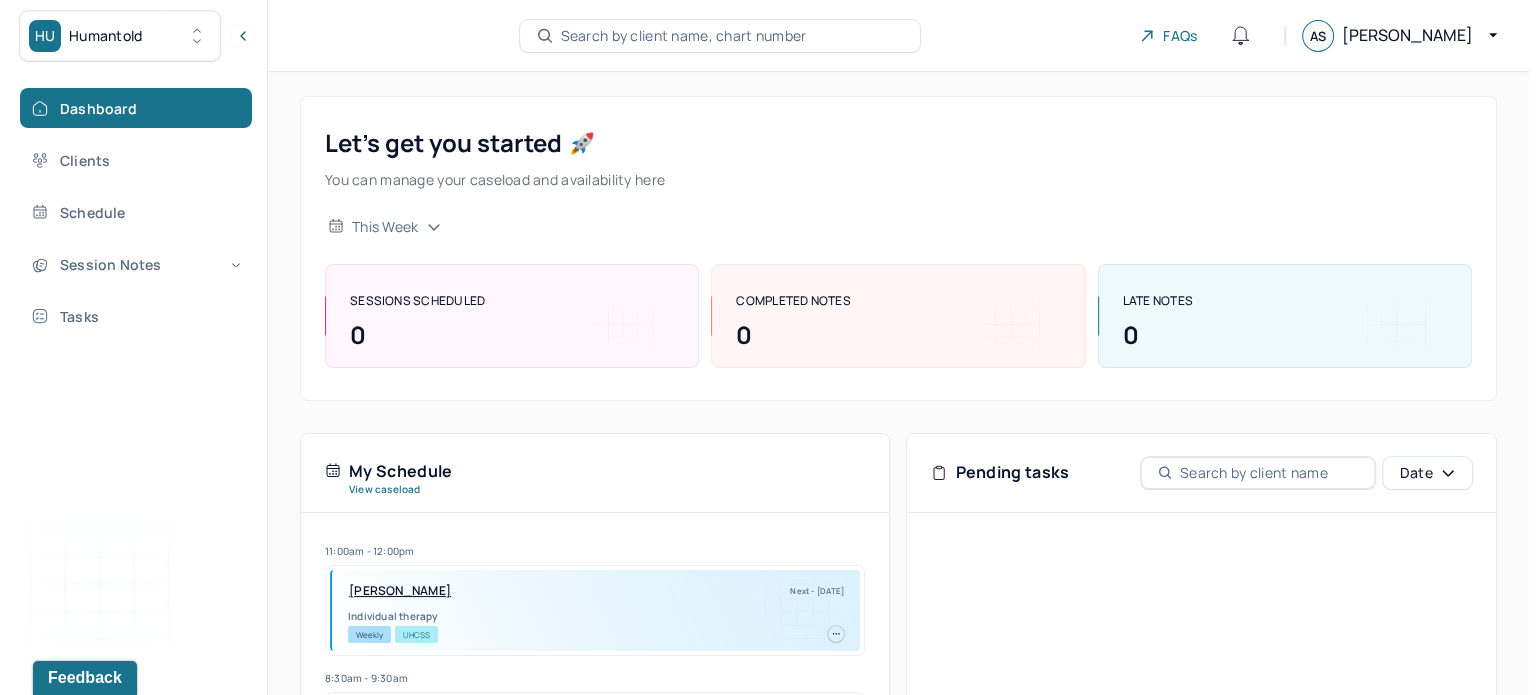 scroll, scrollTop: 304, scrollLeft: 0, axis: vertical 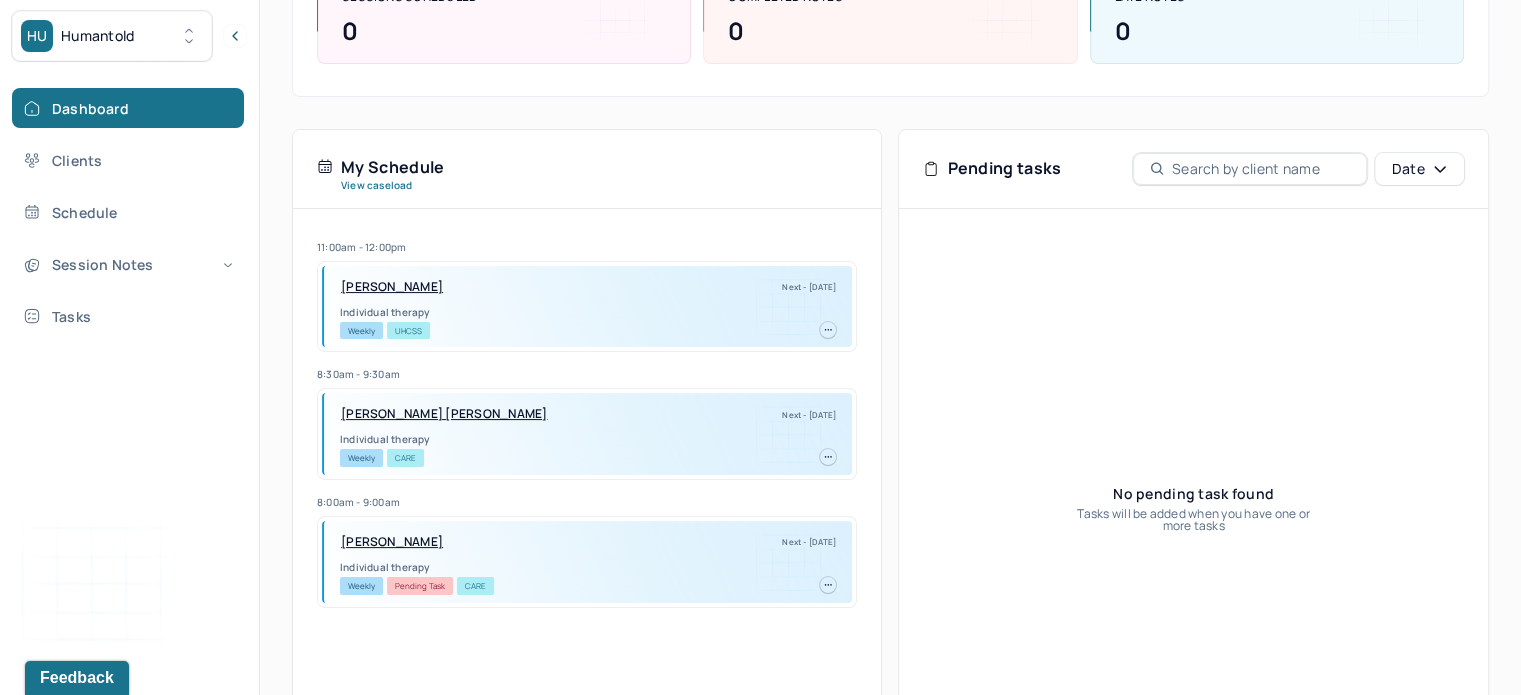 click on "[PERSON_NAME] [PERSON_NAME]" at bounding box center (444, 414) 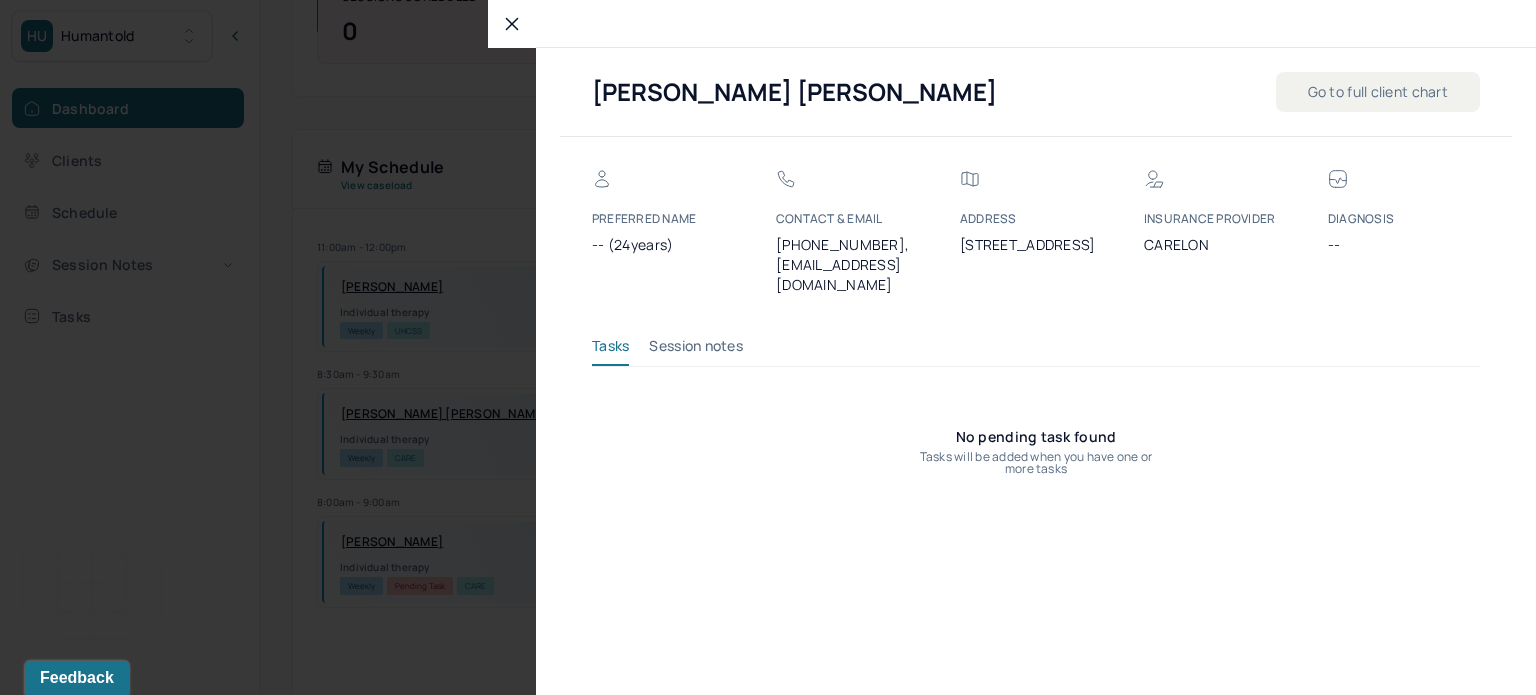 click on "Session notes" at bounding box center [696, 350] 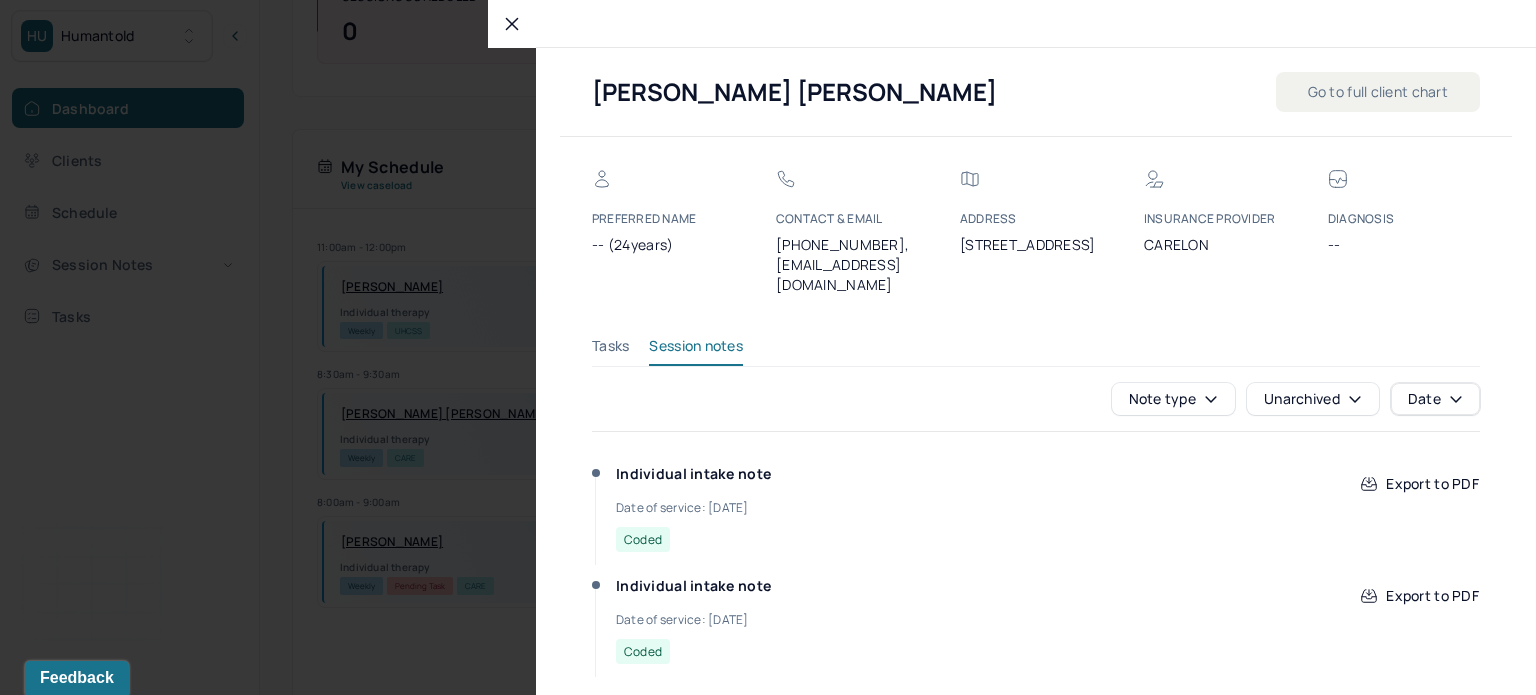 click on "Individual intake note Date of service: [DATE] Coded" at bounding box center [814, 508] 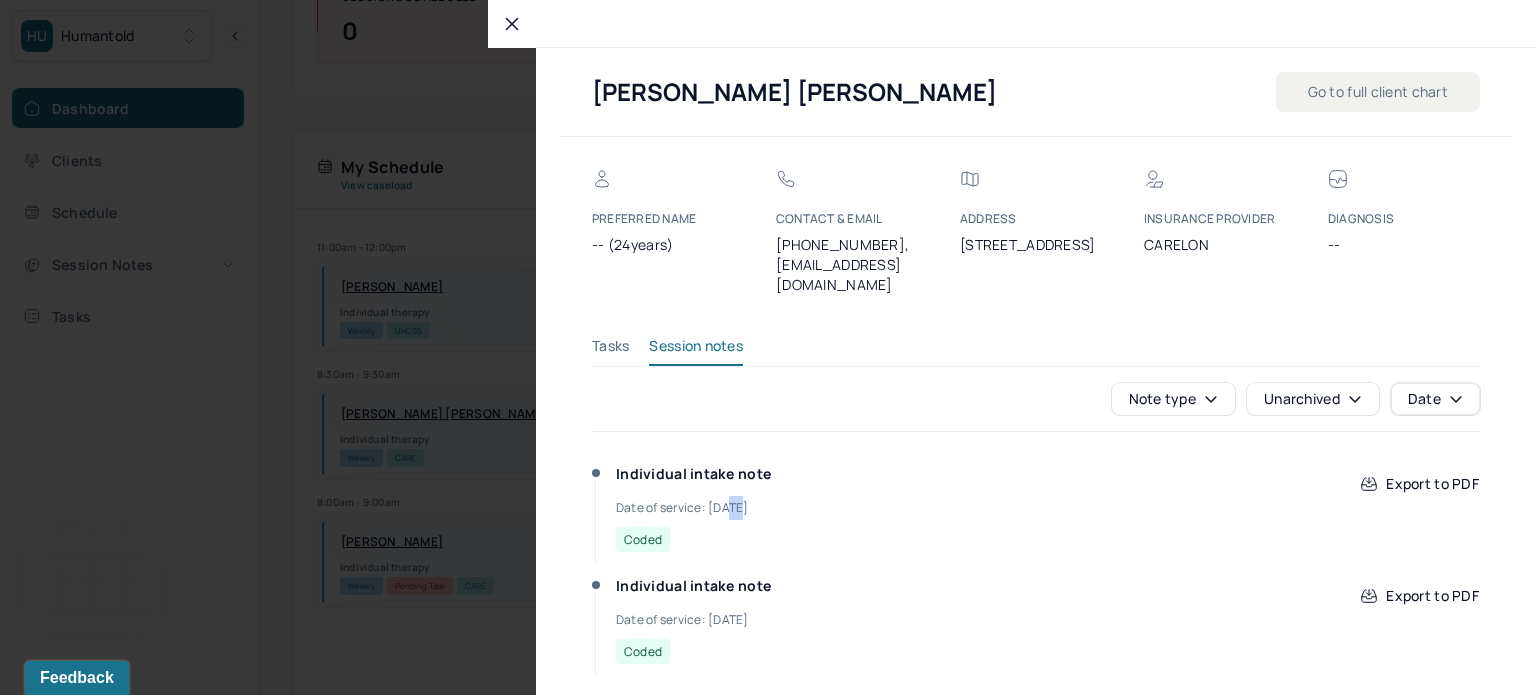 click on "Individual intake note Date of service: [DATE] Coded" at bounding box center (814, 508) 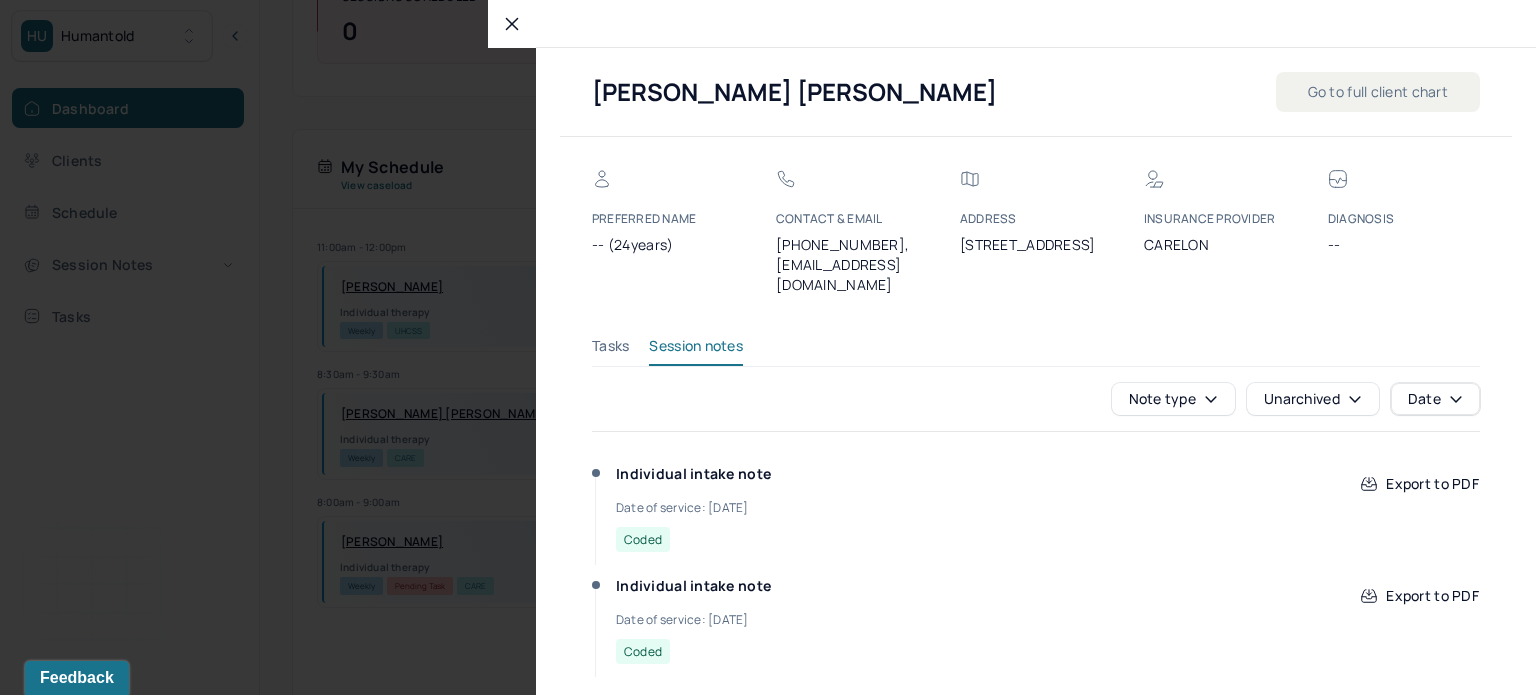 click on "Individual intake note Date of service: [DATE] Coded" at bounding box center [814, 508] 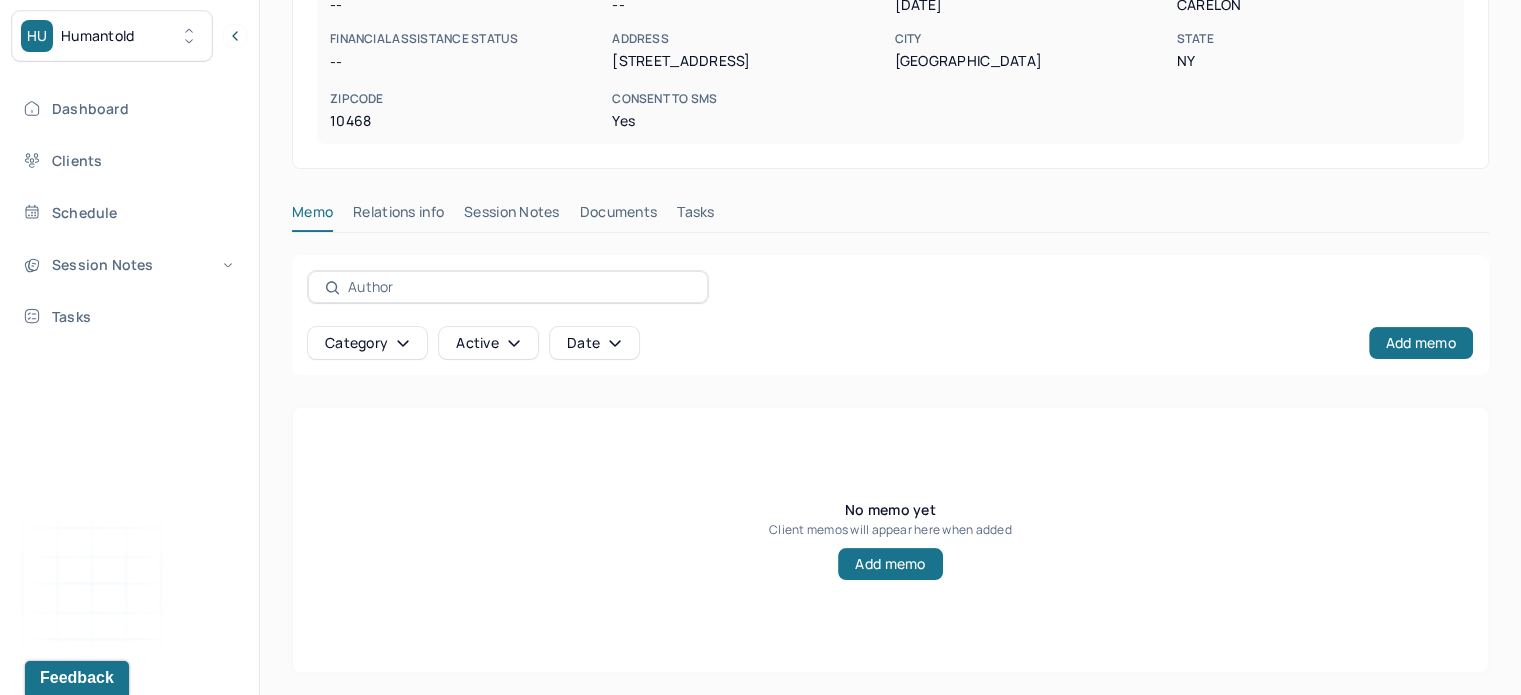 scroll, scrollTop: 359, scrollLeft: 0, axis: vertical 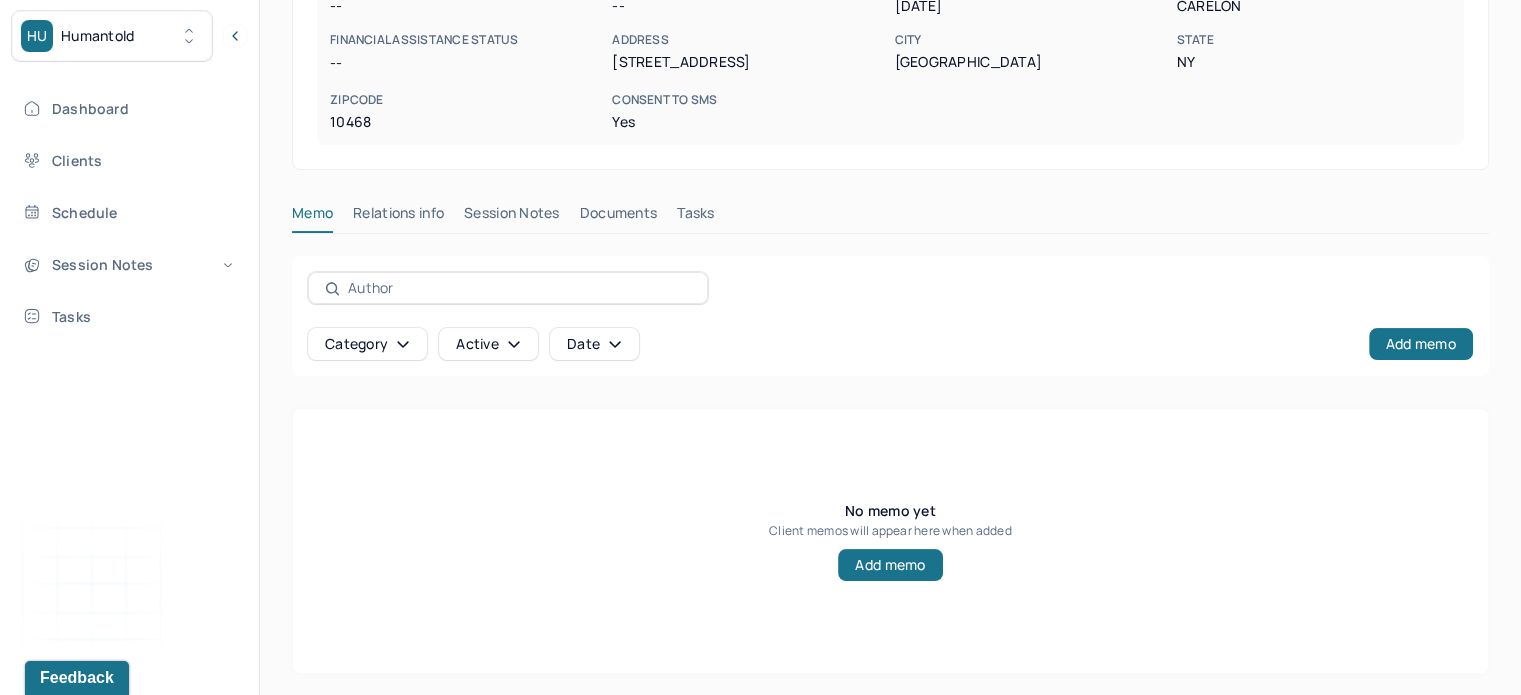 click on "[PERSON_NAME] [PERSON_NAME] active         -- CLIENT CHART NUMBER AKBO260 PREFERRED NAME -- SEX [DEMOGRAPHIC_DATA] AGE [DEMOGRAPHIC_DATA]  yrs DATE OF BIRTH [DEMOGRAPHIC_DATA]  CONTACT [PHONE_NUMBER] EMAIL [EMAIL_ADDRESS][DOMAIN_NAME] PROVIDER [PERSON_NAME] MHC-LP DIAGNOSIS -- DIAGNOSIS CODE -- LAST SESSION [DATE] insurance provider CARELON FINANCIAL ASSISTANCE STATUS -- Address [STREET_ADDRESS][US_STATE] Zipcode 10468 Consent to Sms Yes   Memo     Relations info     Session Notes     Documents     Tasks     Category     active     Date     Add memo   No memo yet Client memos will appear here when added   Add memo" at bounding box center [890, 205] 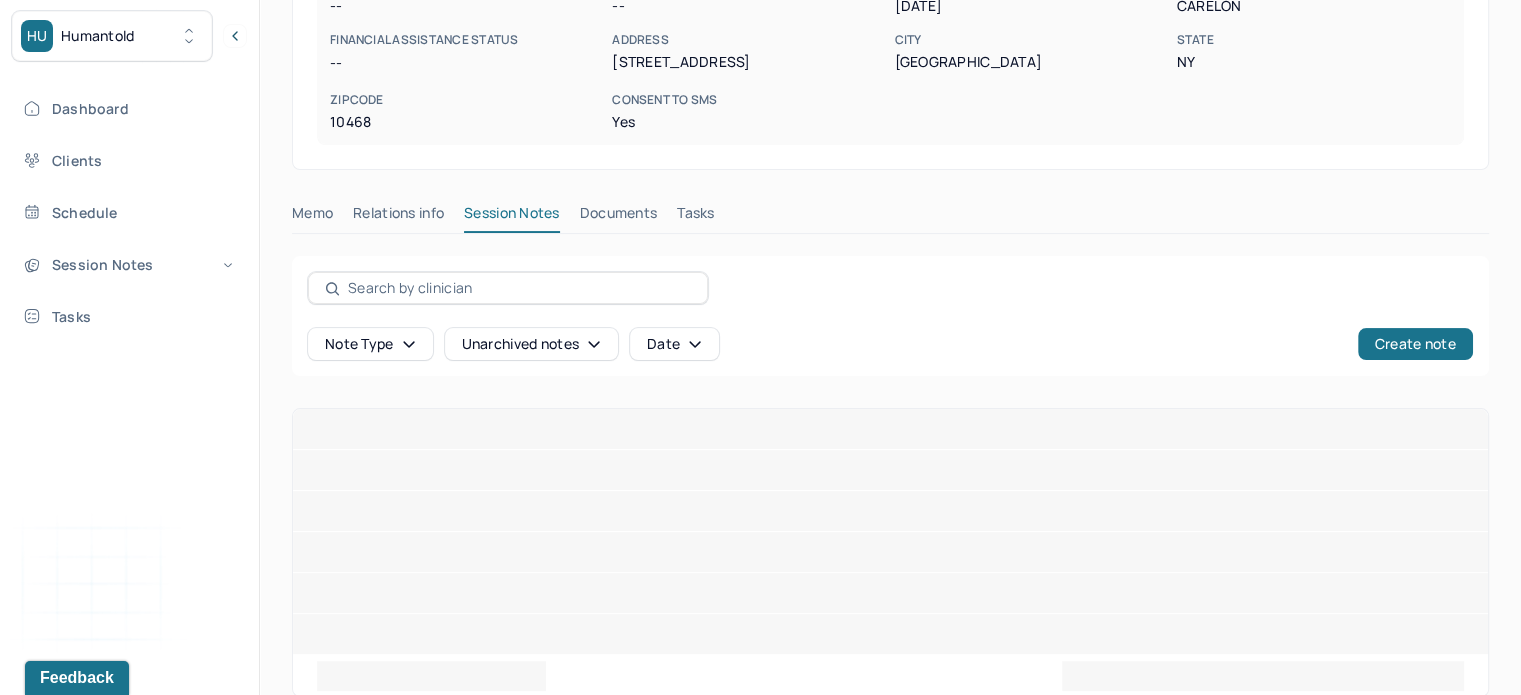 scroll, scrollTop: 241, scrollLeft: 0, axis: vertical 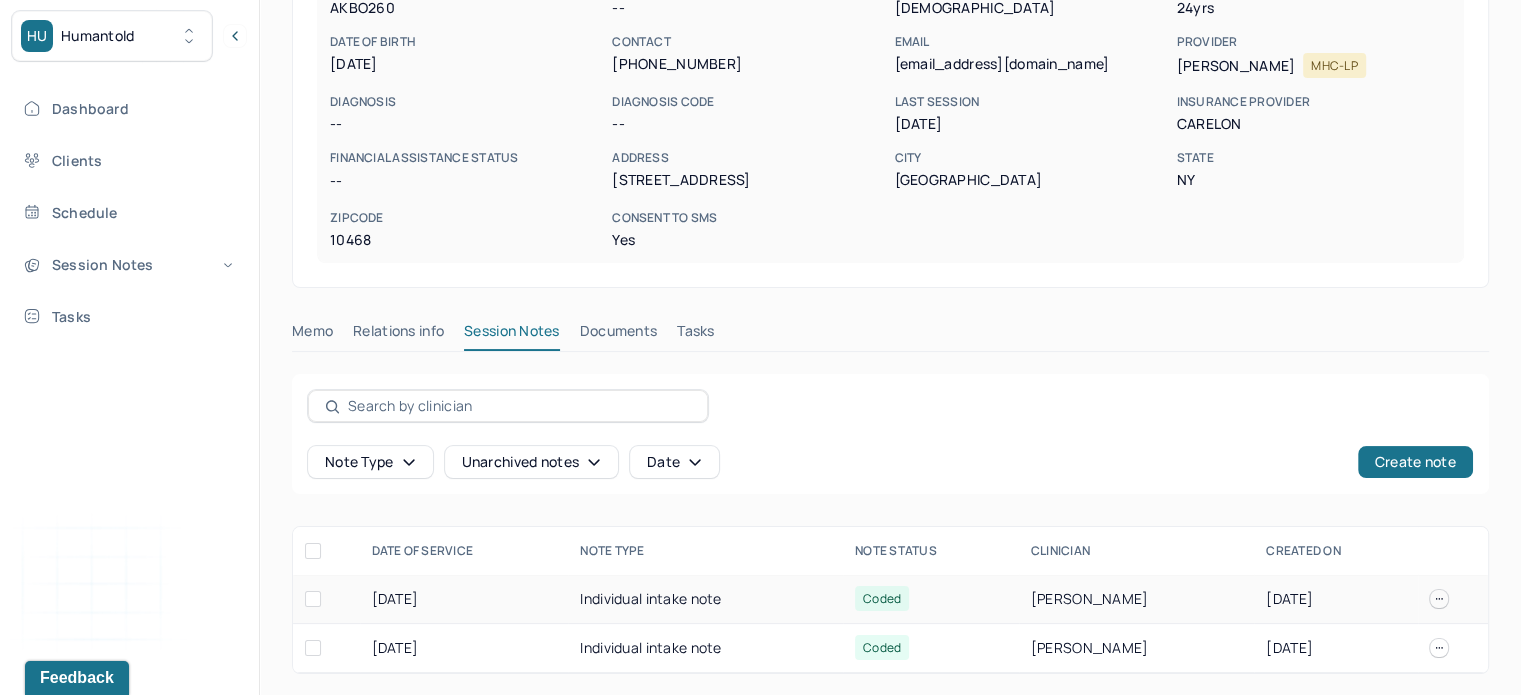 click on "Individual intake note" at bounding box center (705, 599) 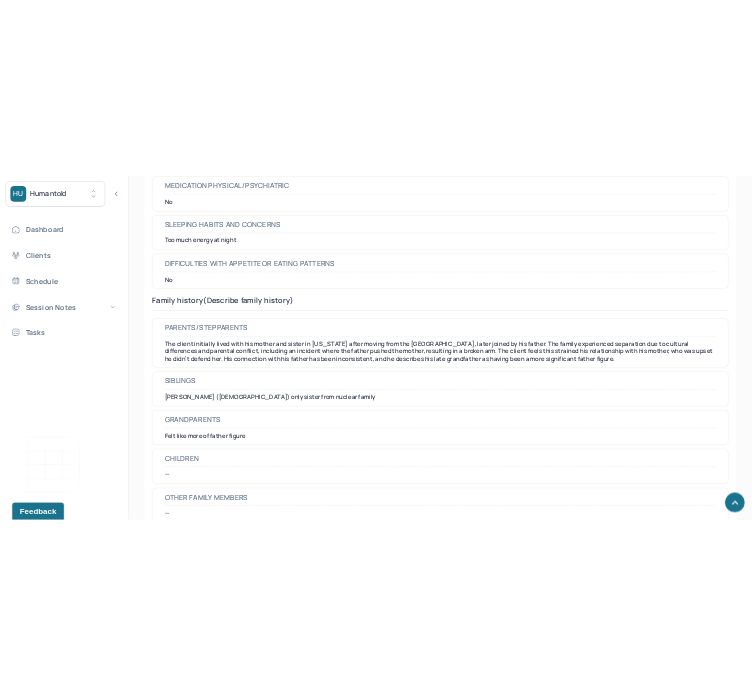 scroll, scrollTop: 4040, scrollLeft: 0, axis: vertical 